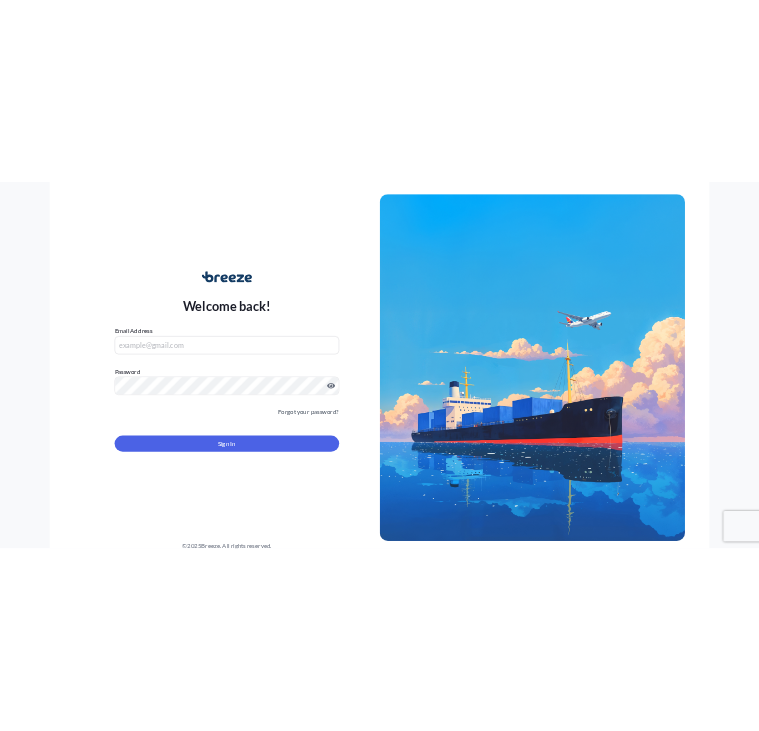 scroll, scrollTop: 0, scrollLeft: 0, axis: both 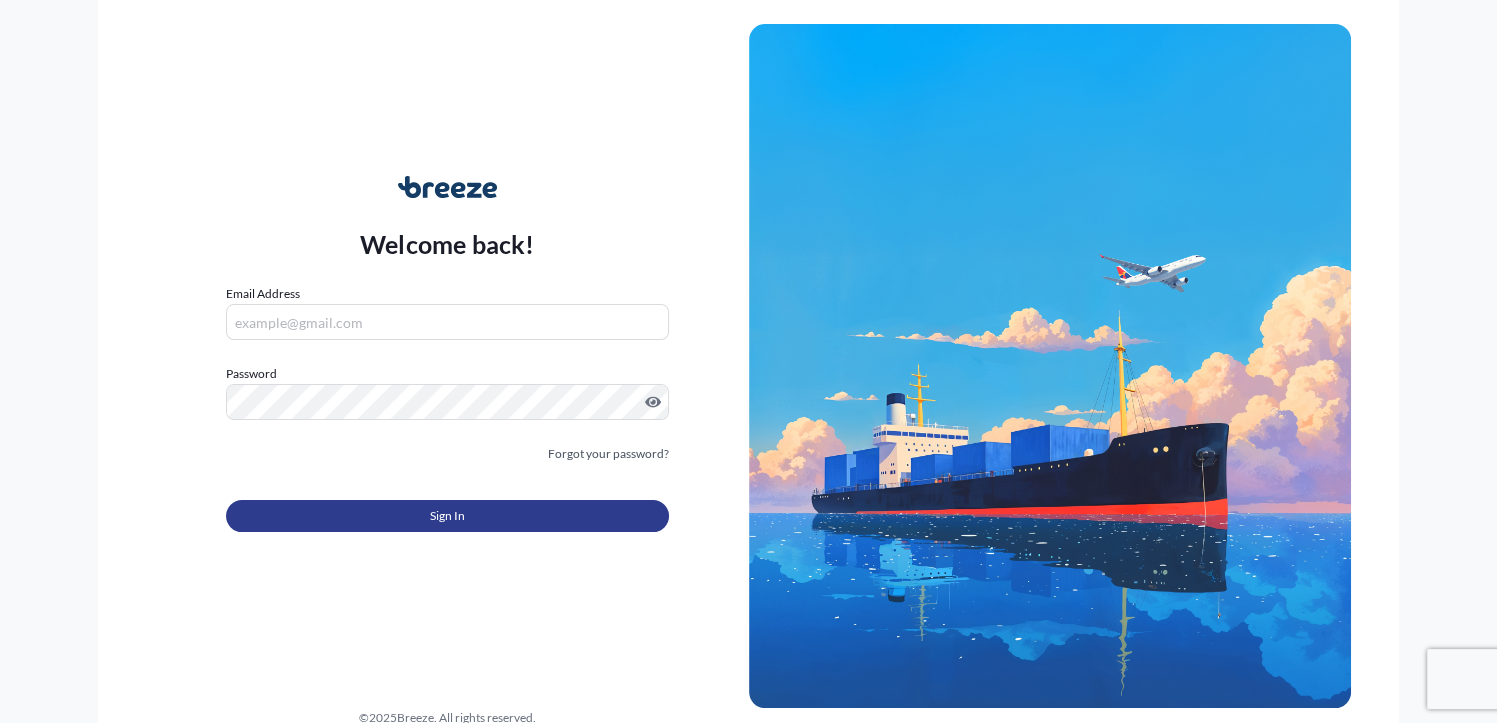 type on "[EMAIL]" 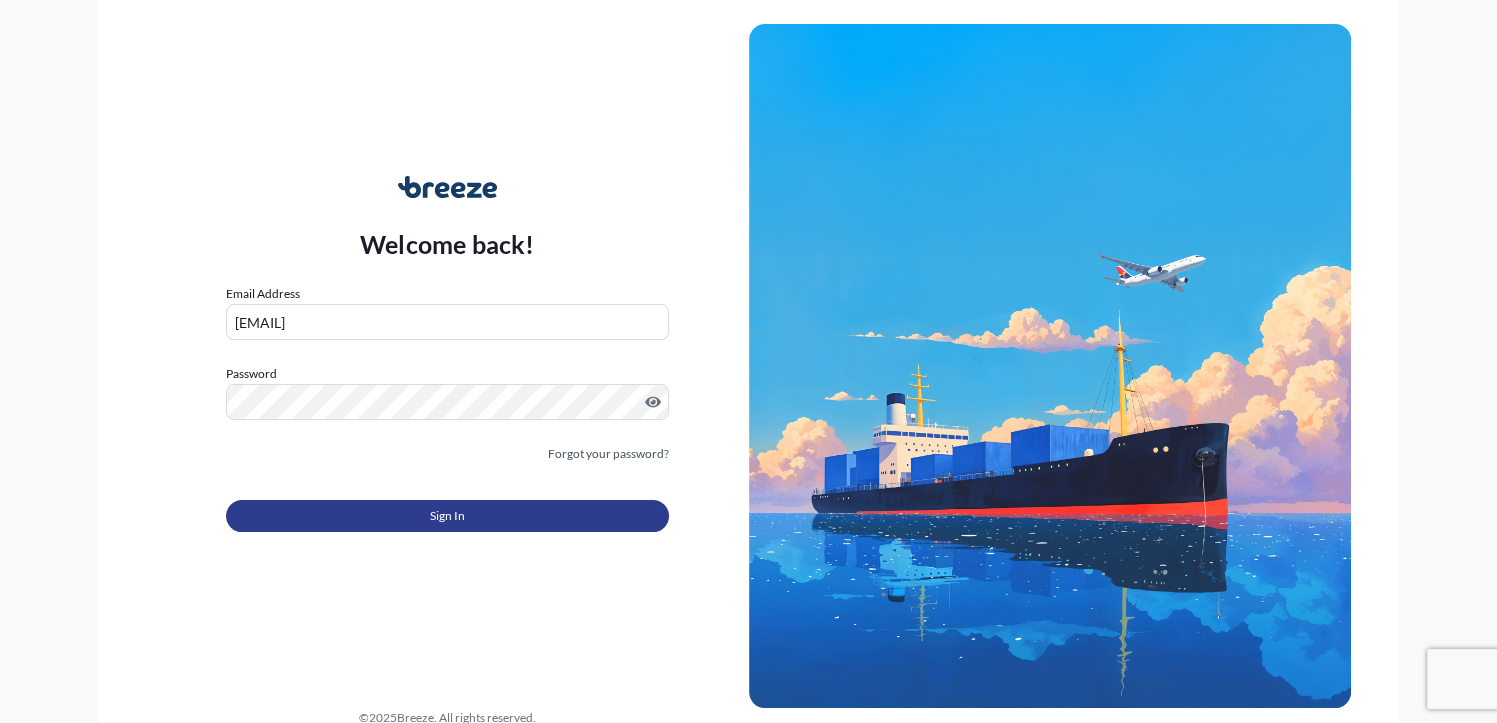 click on "Sign In" at bounding box center [447, 516] 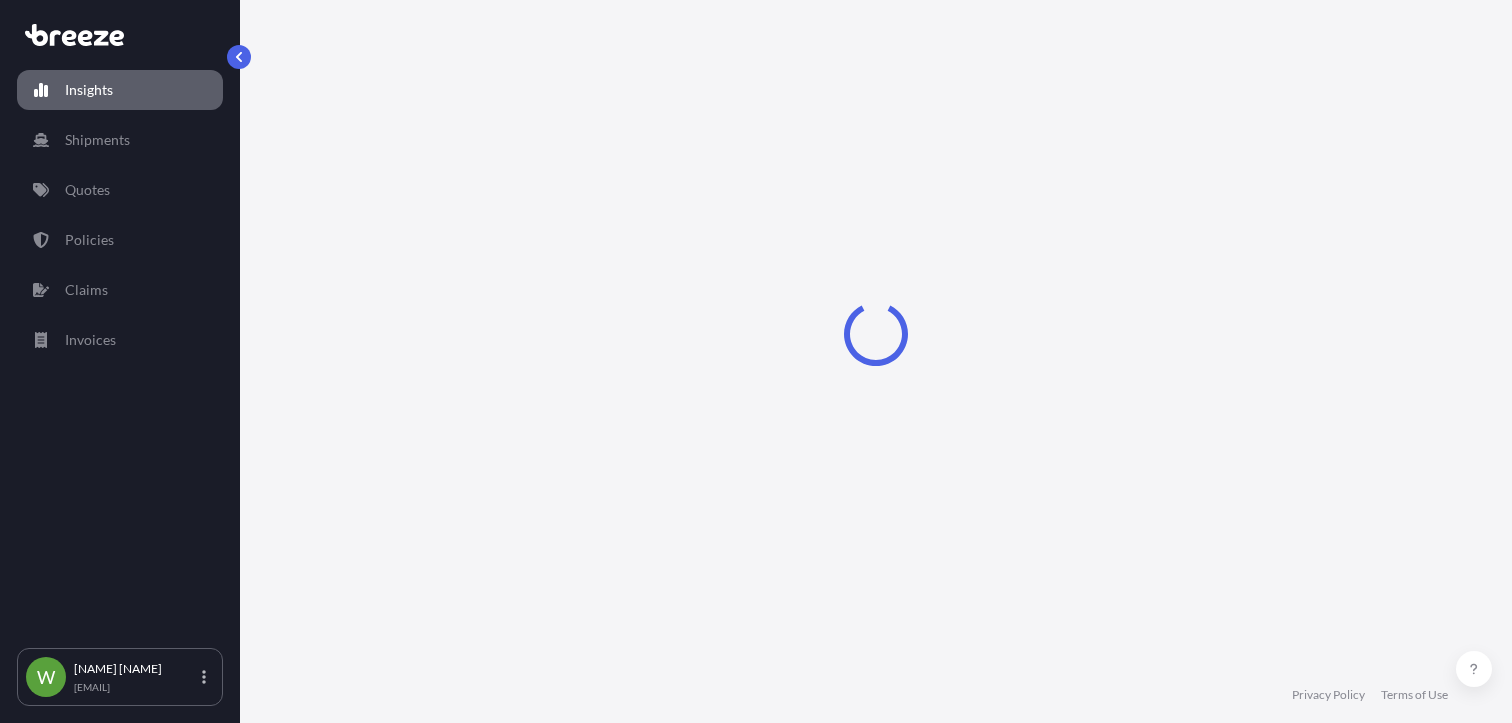 select on "2025" 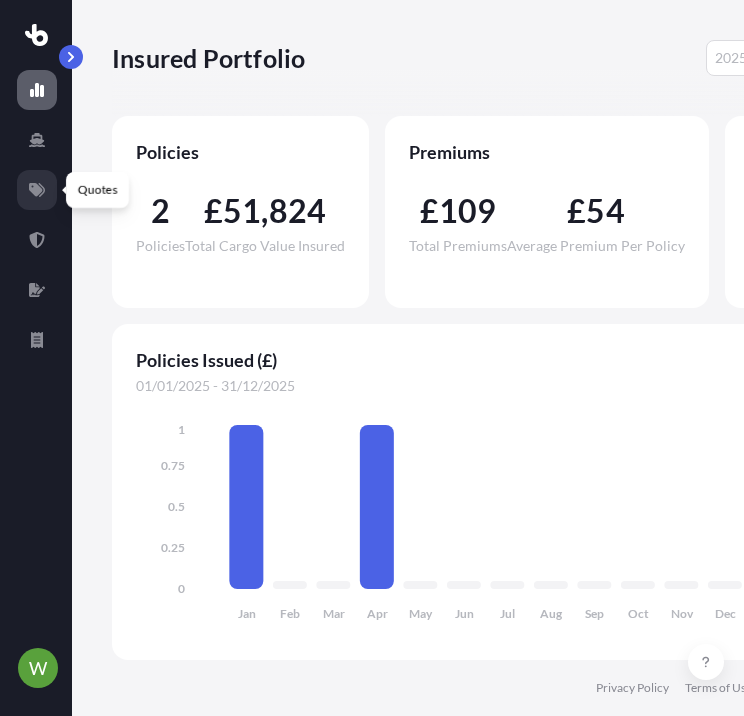 click 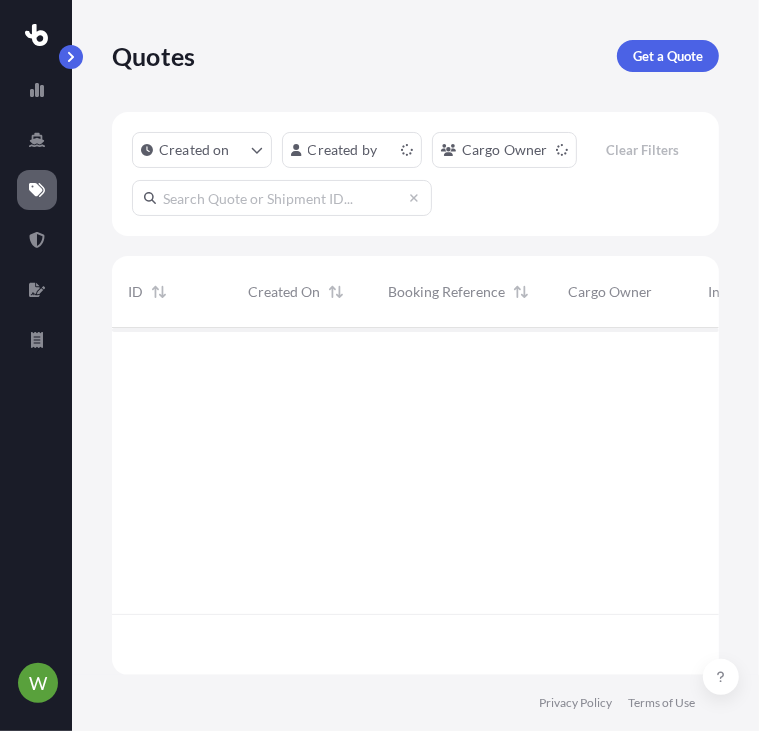 scroll, scrollTop: 16, scrollLeft: 16, axis: both 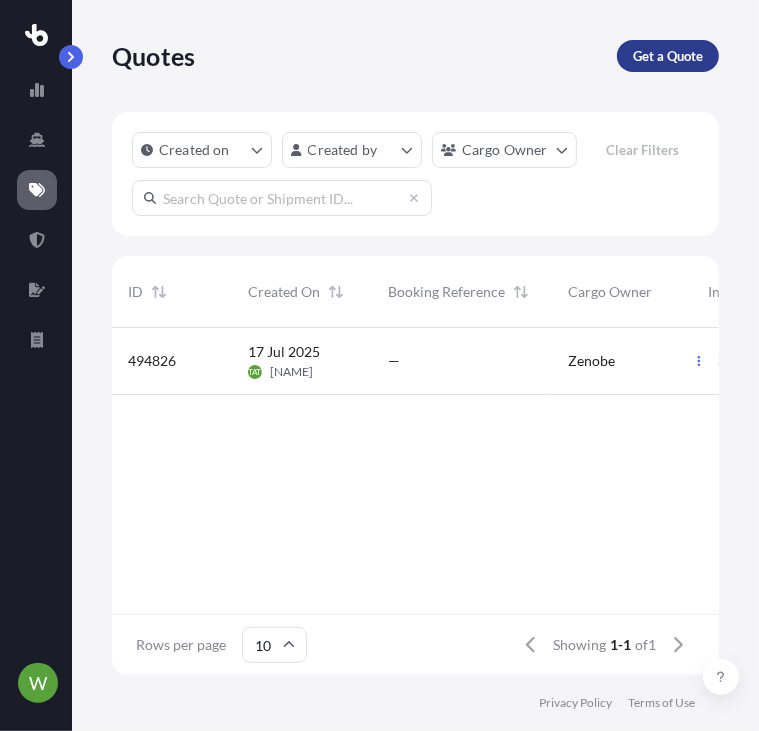 click on "Get a Quote" at bounding box center (668, 56) 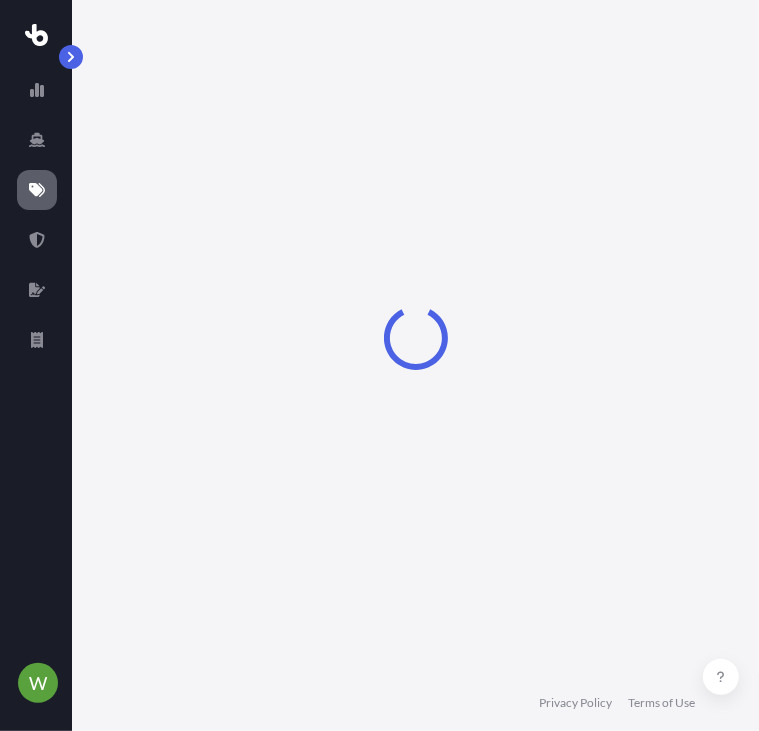 select on "Road" 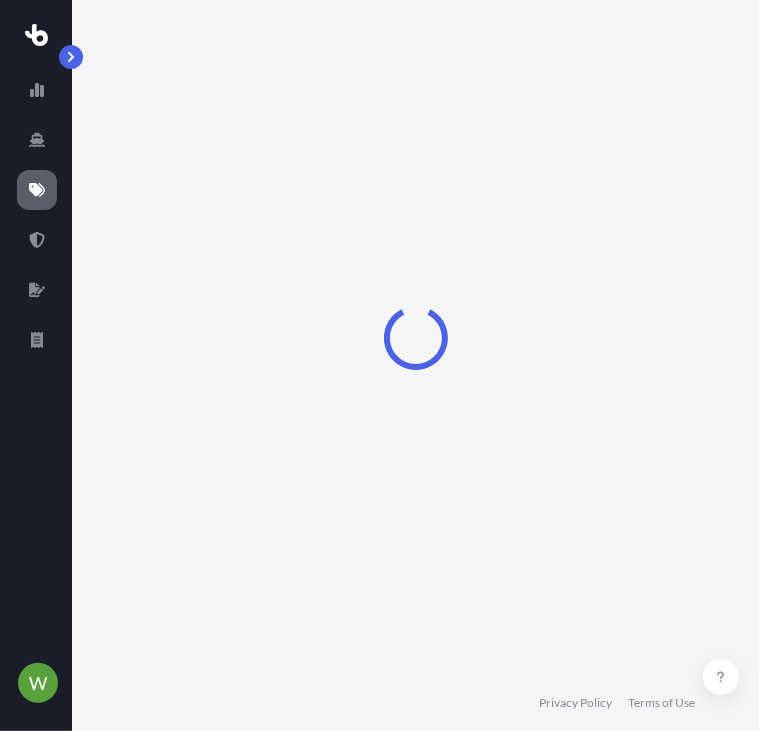 select on "Sea" 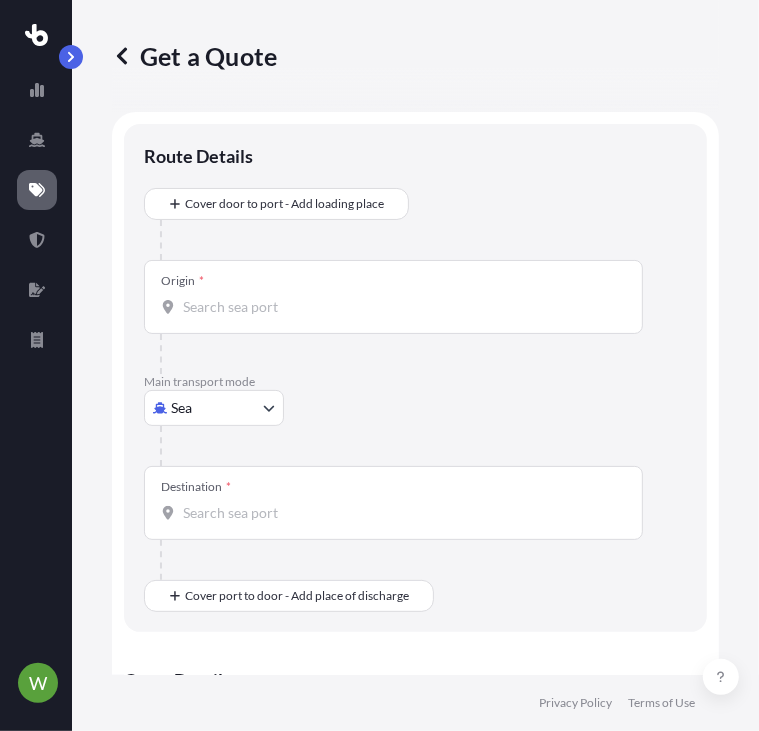 scroll, scrollTop: 32, scrollLeft: 0, axis: vertical 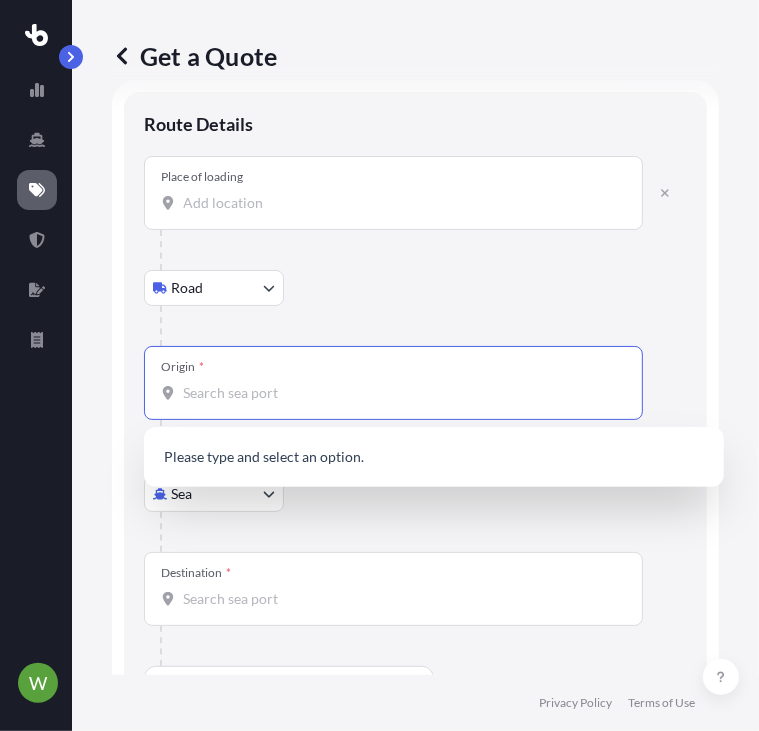 click on "Origin *" at bounding box center [400, 393] 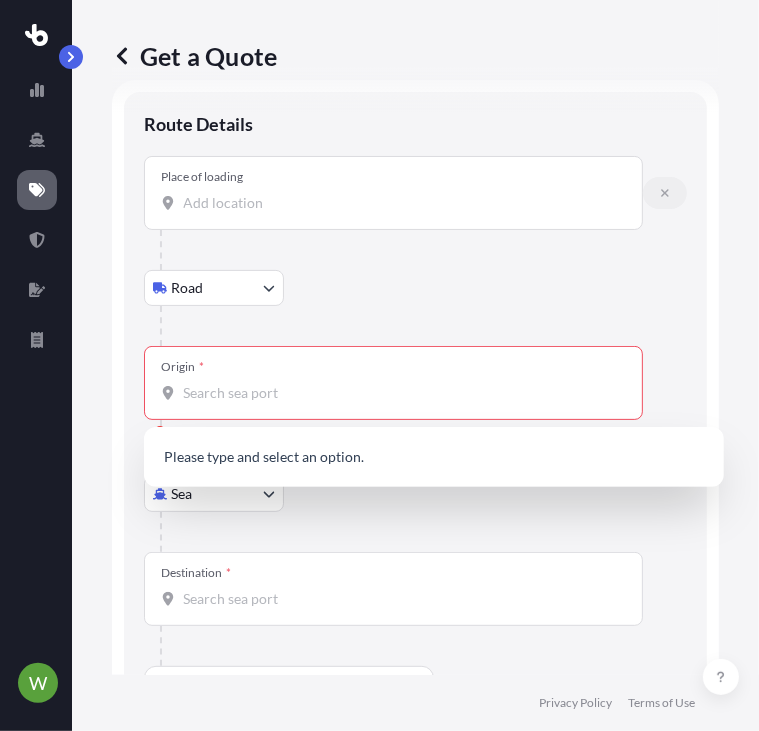 click 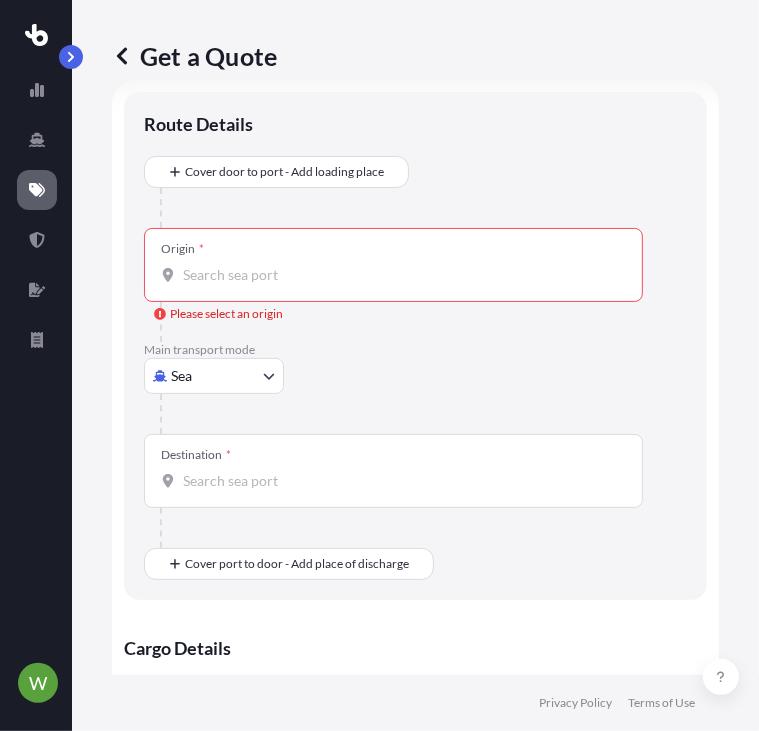 click on "Origin * Please select an origin" at bounding box center (400, 275) 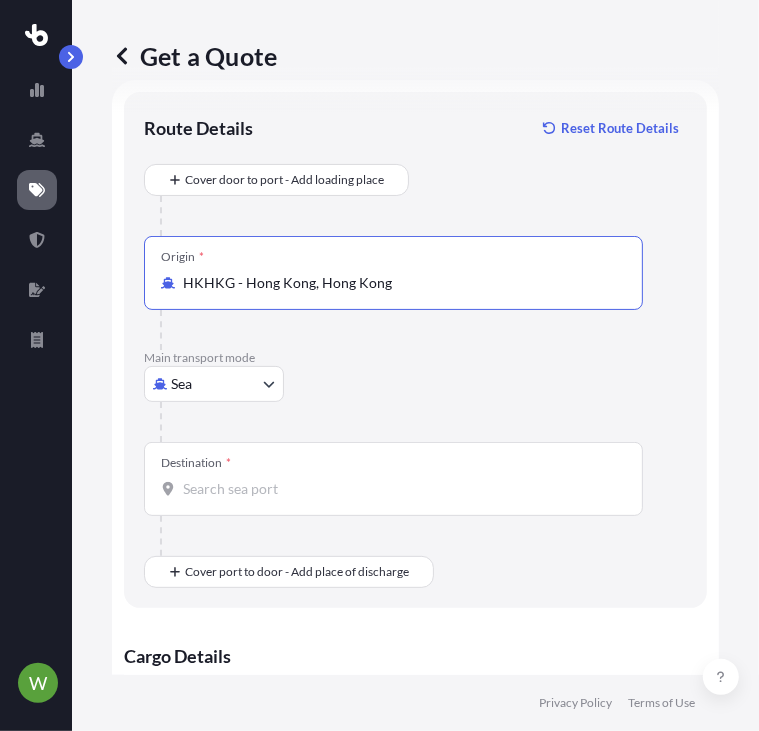 type on "HKHKG - Hong Kong, Hong Kong" 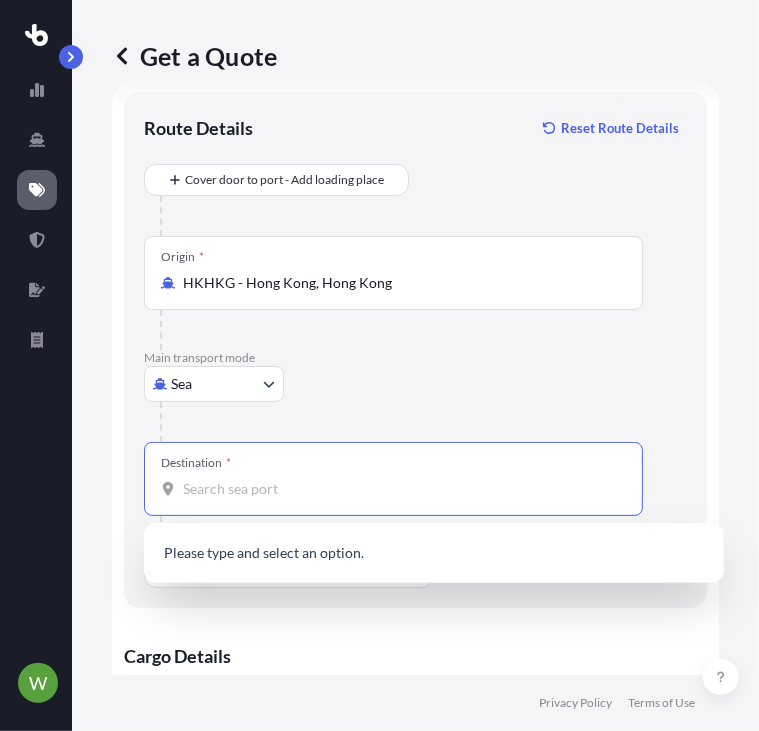 click on "Destination *" at bounding box center (400, 489) 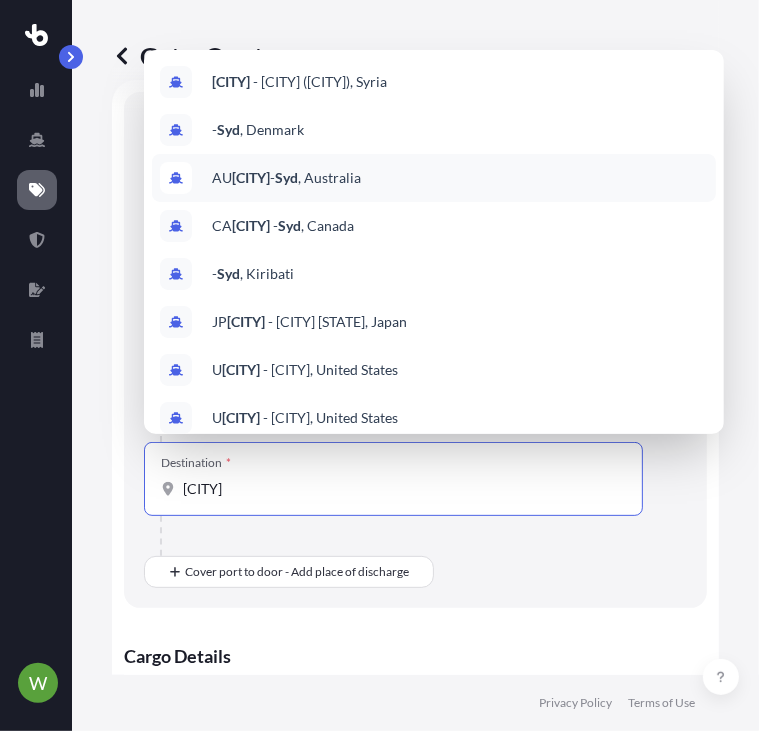 click on "- [CITY], Australia" at bounding box center (286, 178) 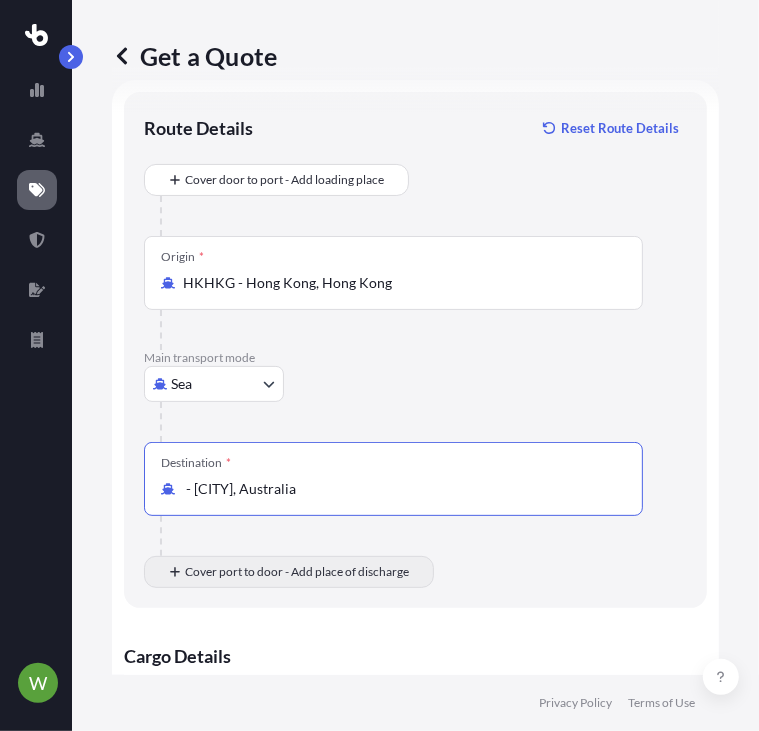 type on "- [CITY], Australia" 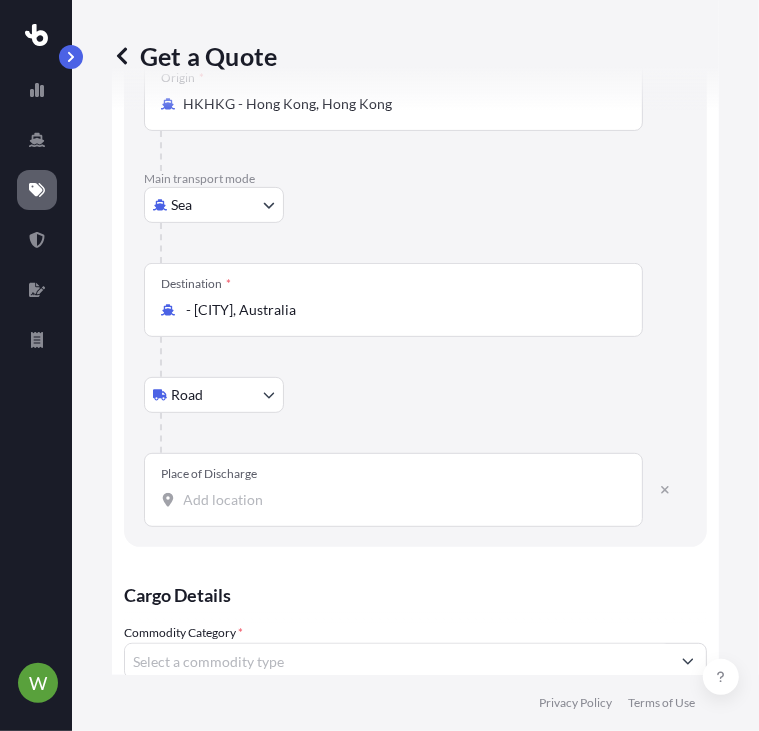 scroll, scrollTop: 232, scrollLeft: 0, axis: vertical 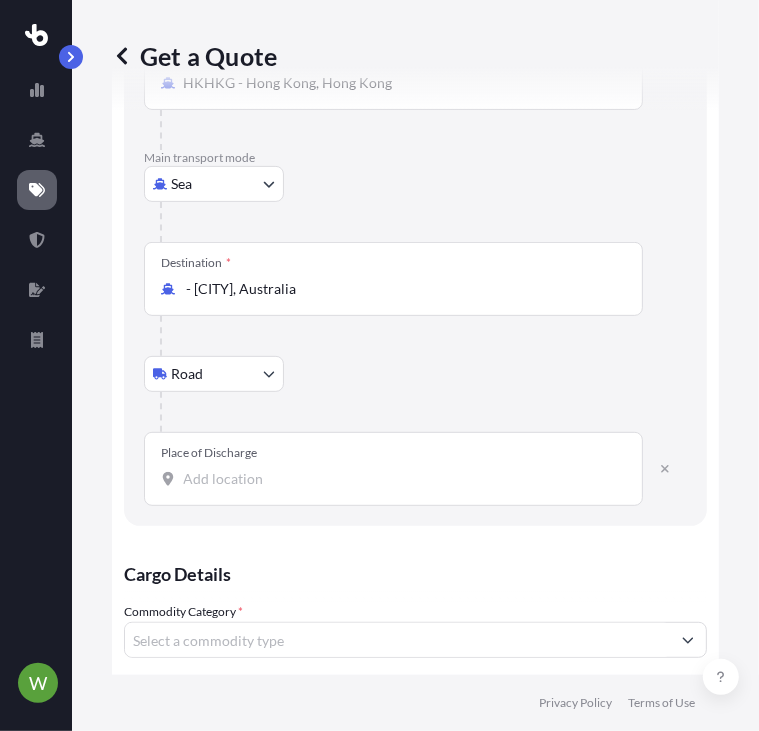 click on "Place of Discharge" at bounding box center (400, 479) 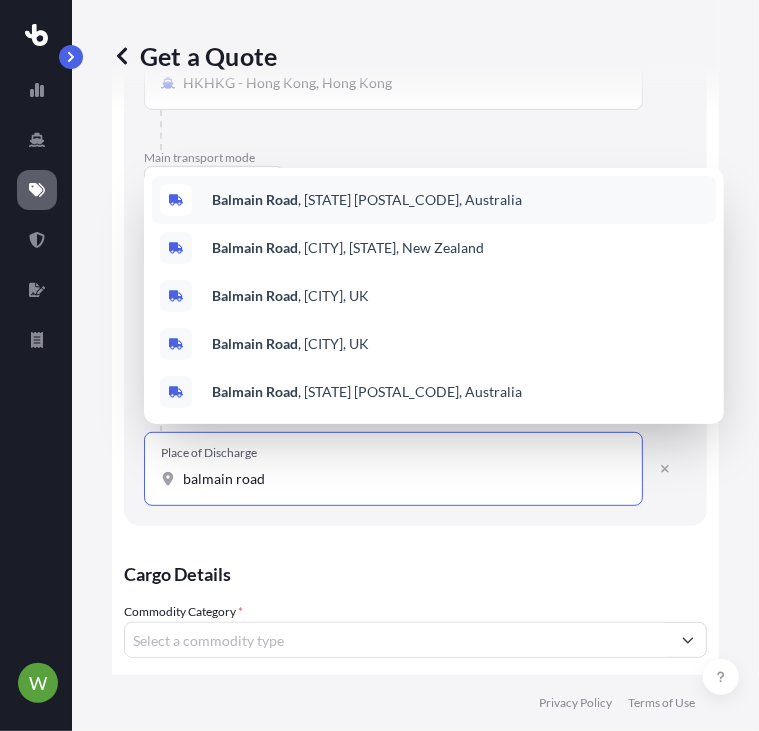 click on ", [CITY] [STATE] [POSTAL_CODE], Australia" at bounding box center (367, 200) 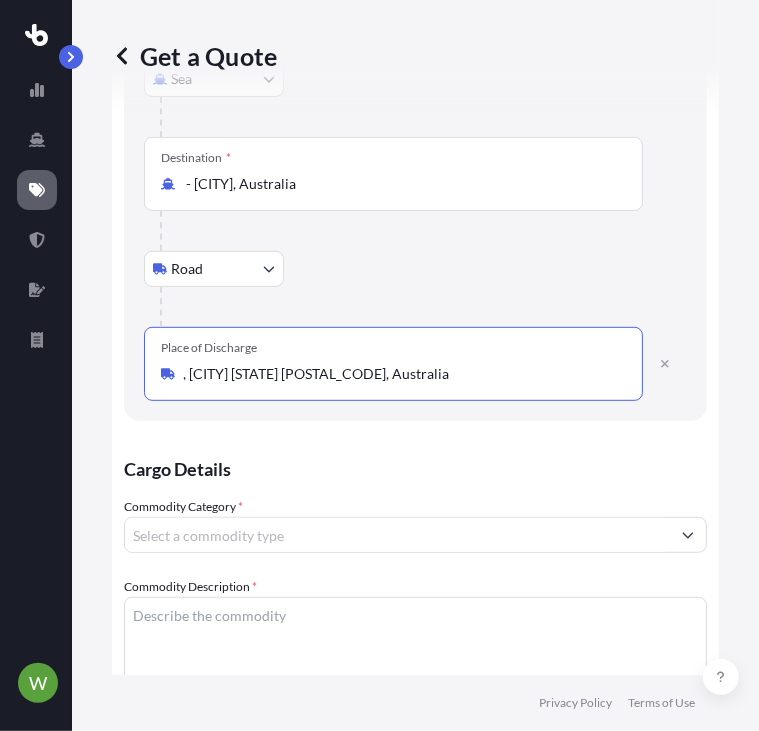 scroll, scrollTop: 432, scrollLeft: 0, axis: vertical 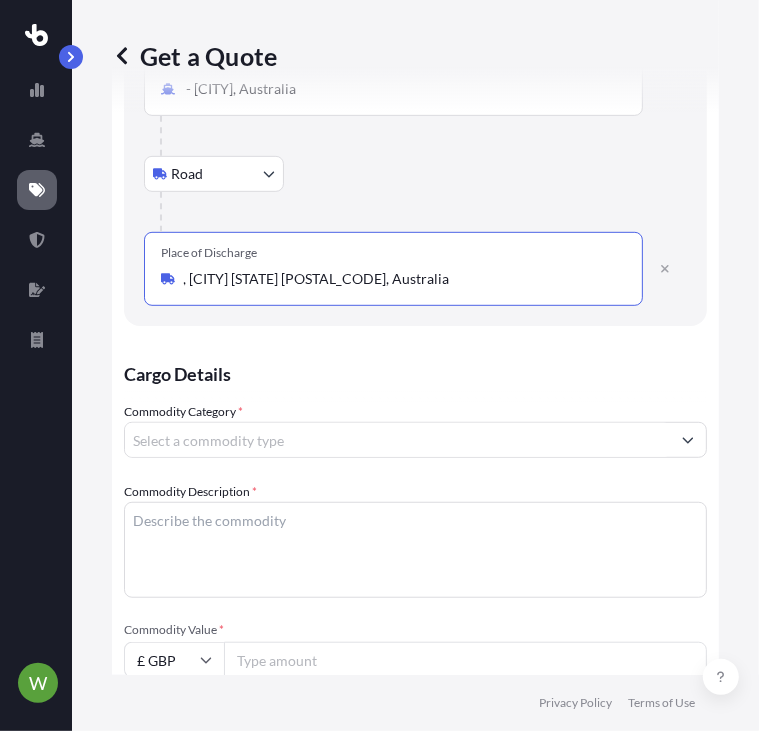type on ", [CITY] [STATE] [POSTAL_CODE], Australia" 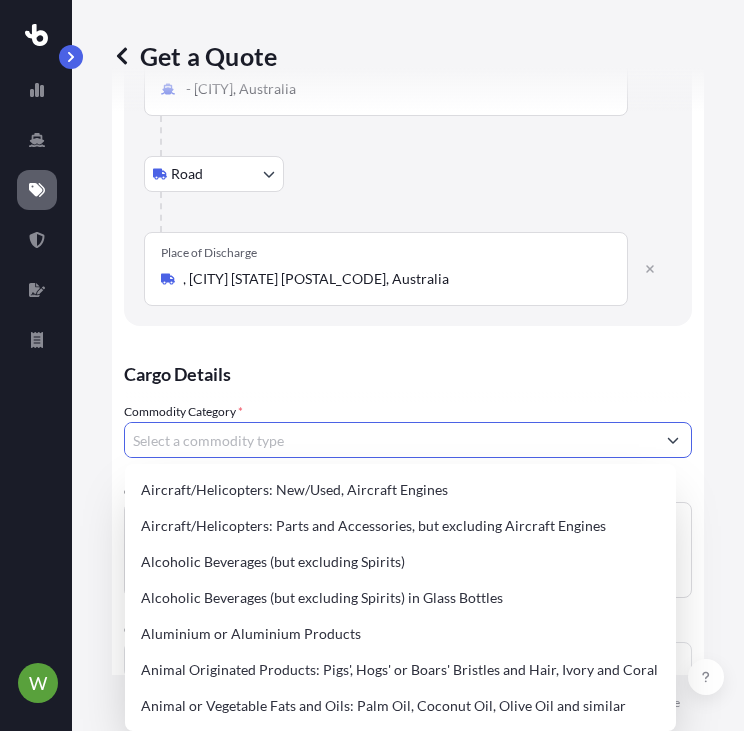 type on "m" 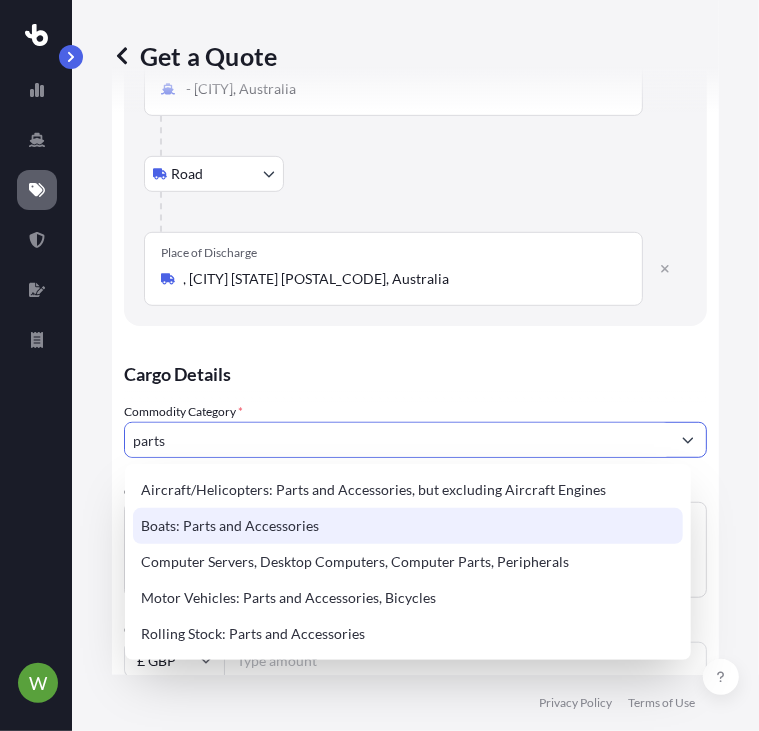 click on "parts" at bounding box center [397, 440] 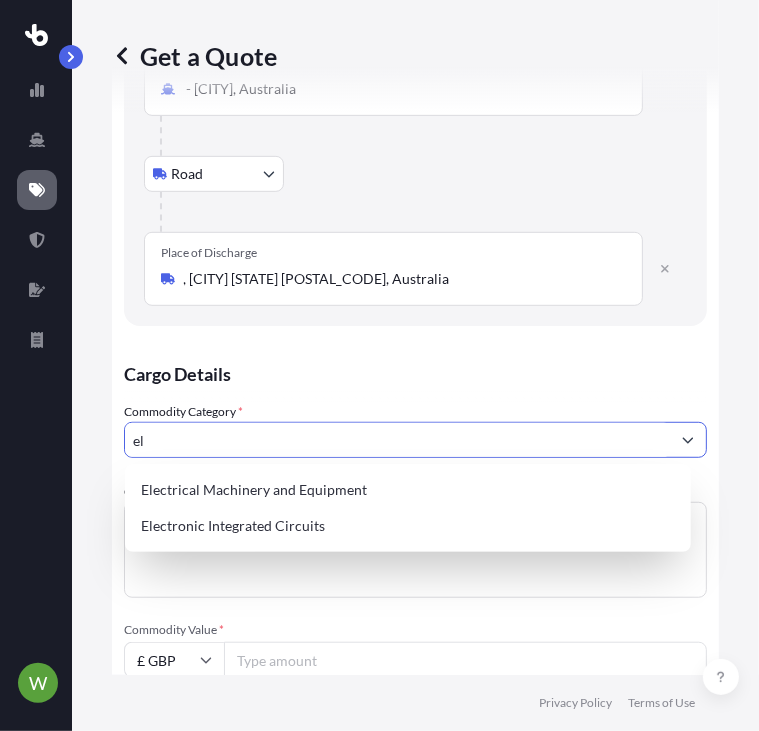type on "e" 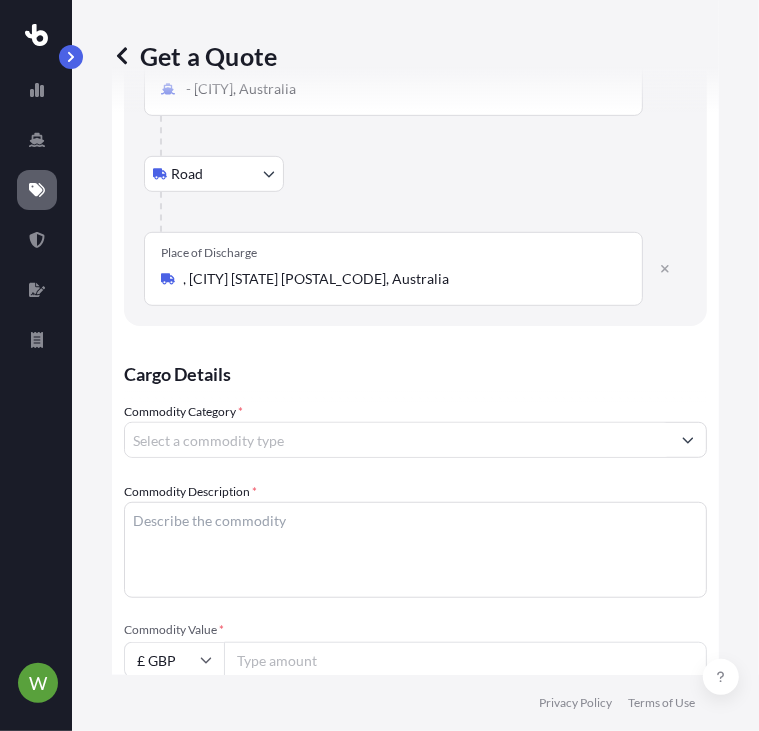 click on "Commodity Category *" at bounding box center [397, 440] 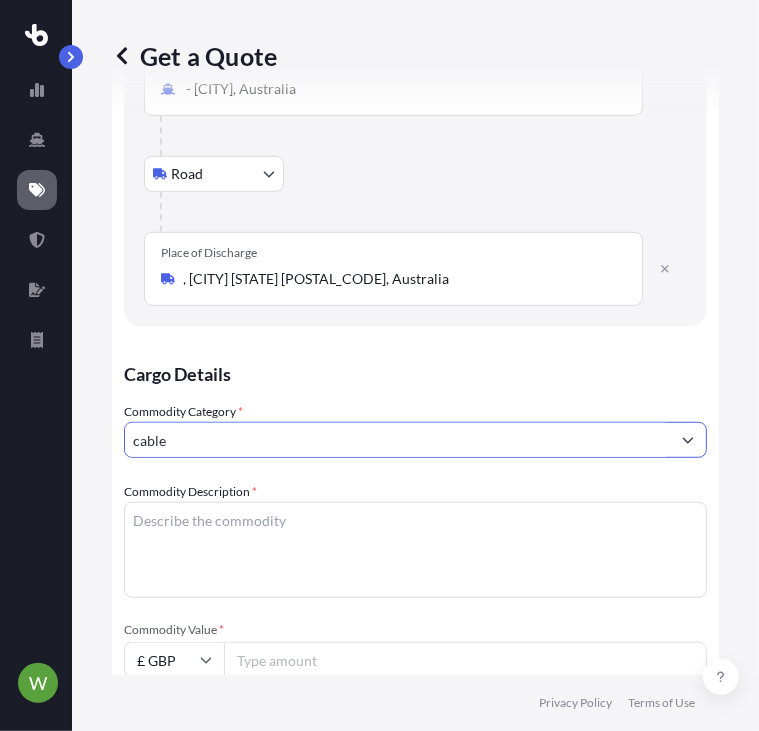 click at bounding box center [688, 440] 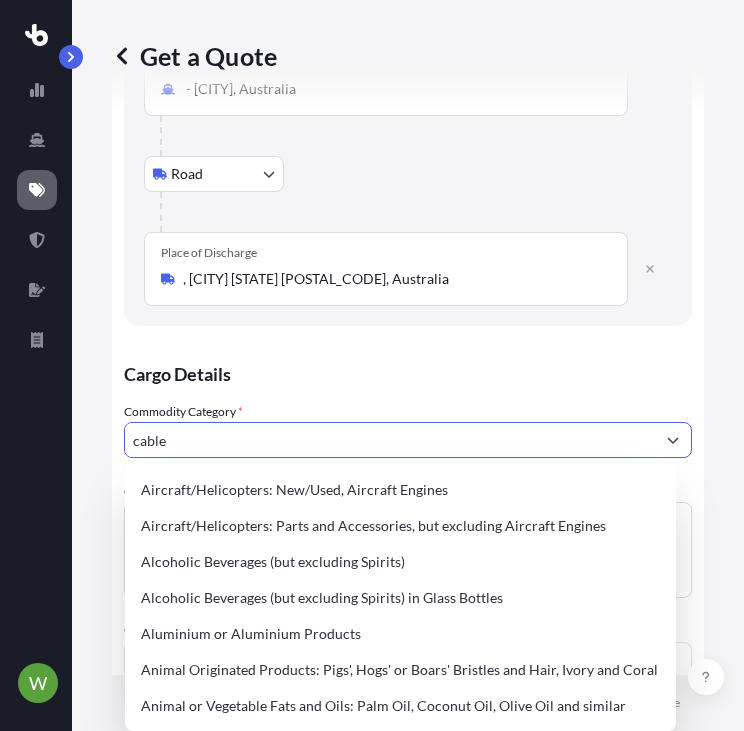 click on "cable" at bounding box center (390, 440) 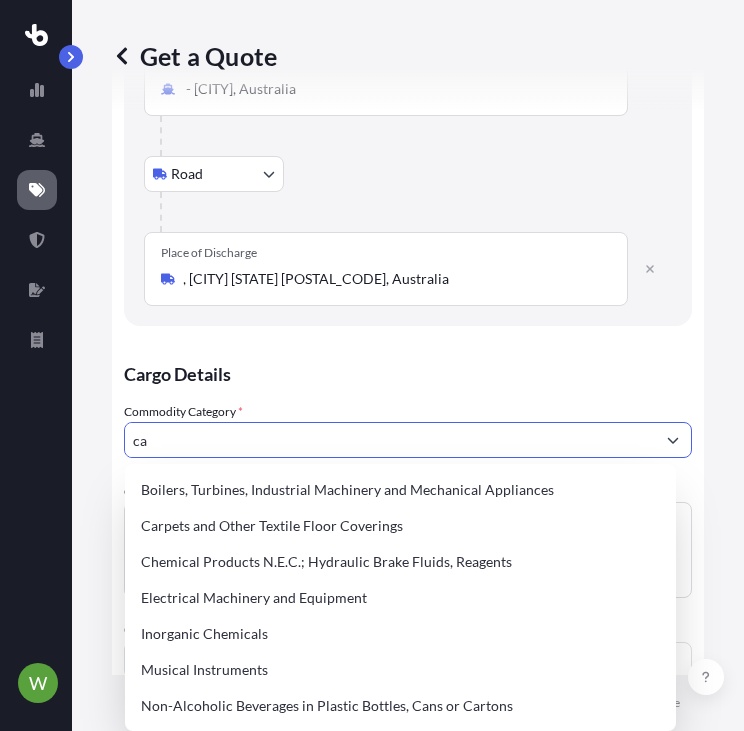 type on "c" 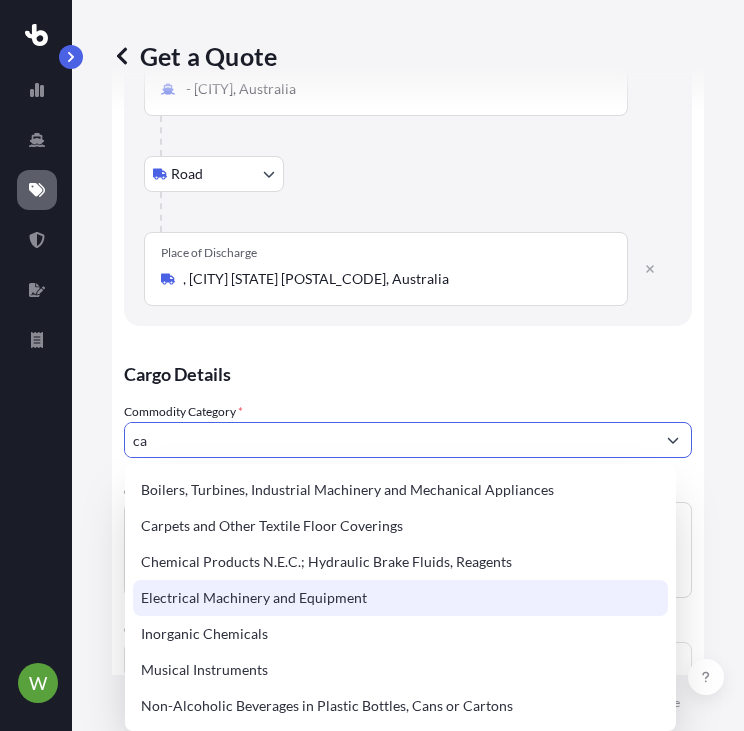 click on "Electrical Machinery and Equipment" at bounding box center (400, 598) 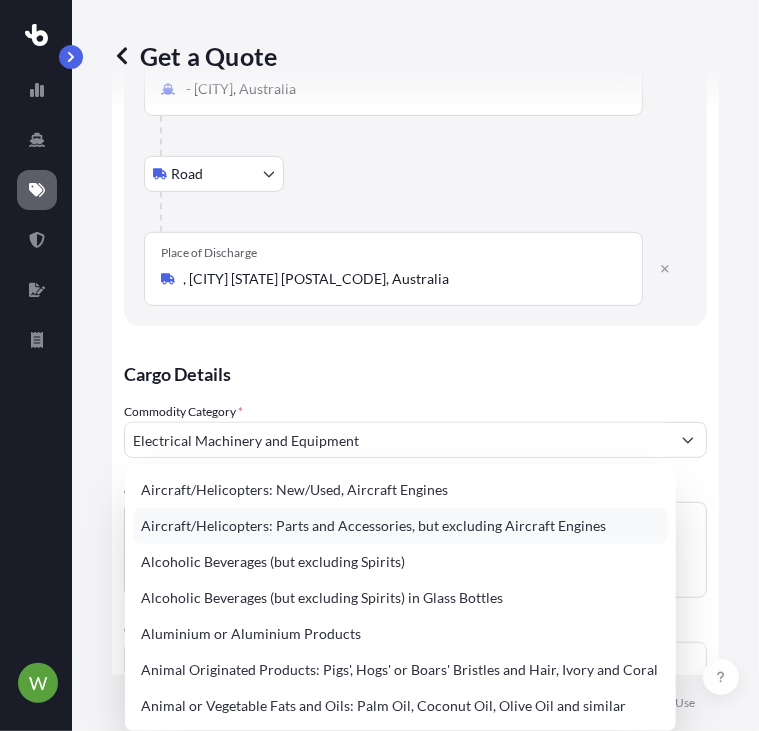 type on "Aircraft/Helicopters: Parts and Accessories, but excluding Aircraft Engines" 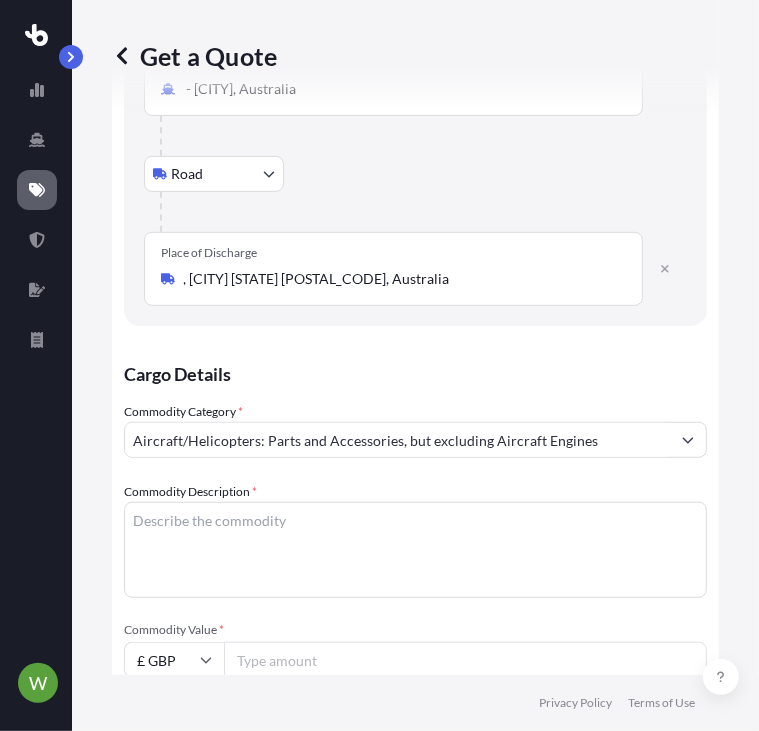 drag, startPoint x: 204, startPoint y: 523, endPoint x: 205, endPoint y: 540, distance: 17.029387 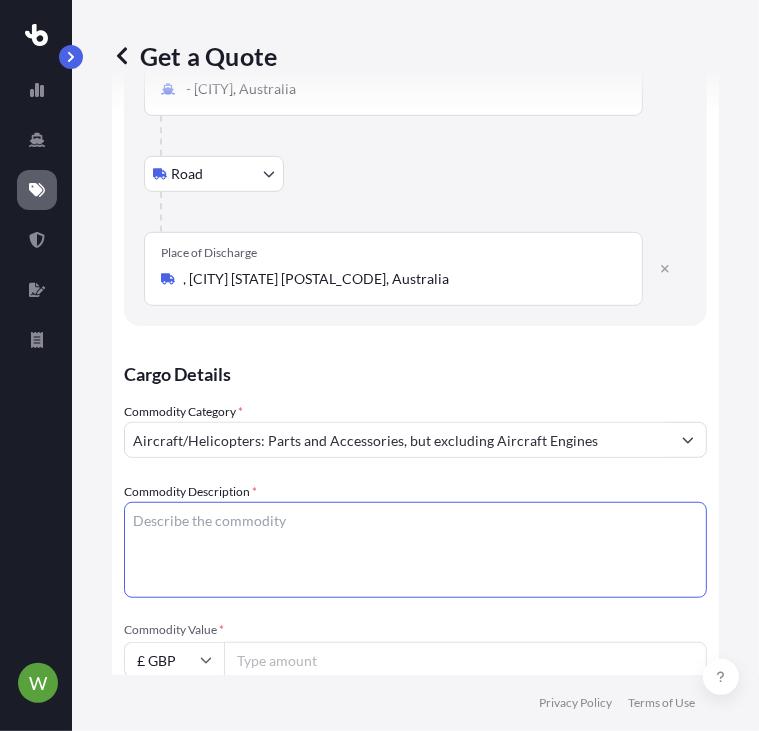 paste on "DS150, 150kW DC Standalone 3Phase I/P, Dual CCS2 Gun, 2 x 7.5m Cable. 250A DC" 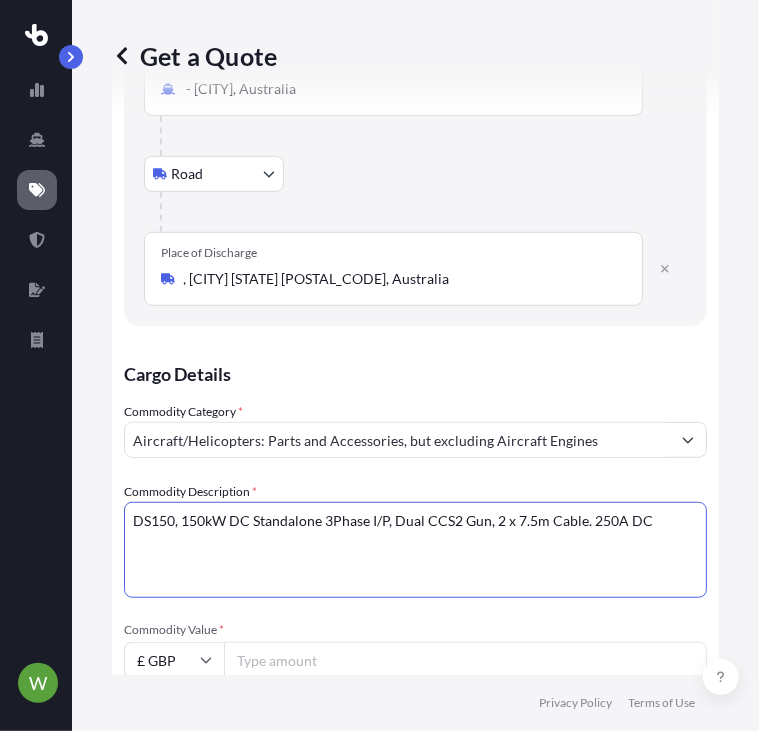 click on "DS150, 150kW DC Standalone 3Phase I/P, Dual CCS2 Gun, 2 x 7.5m Cable. 250A DC" at bounding box center (415, 550) 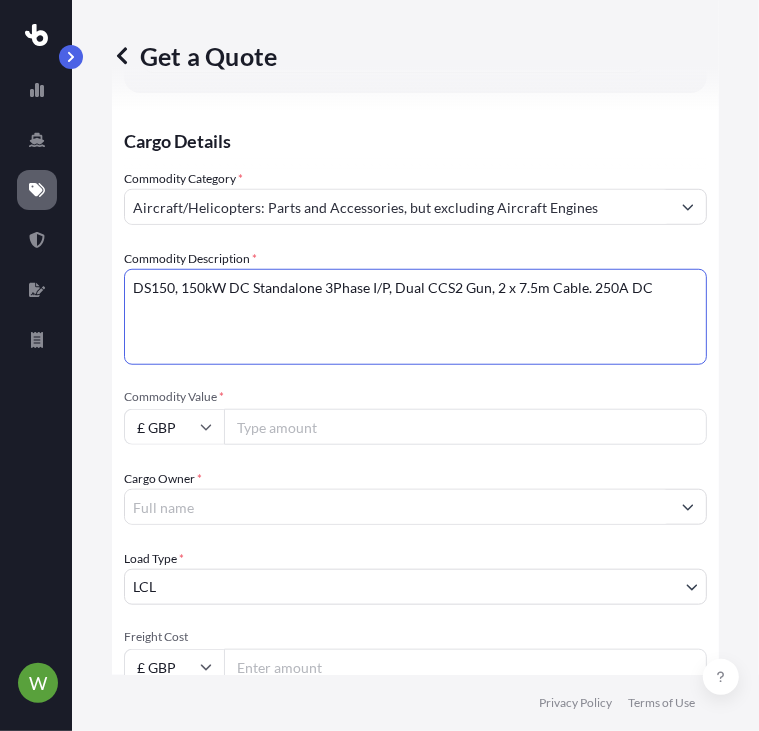 scroll, scrollTop: 732, scrollLeft: 0, axis: vertical 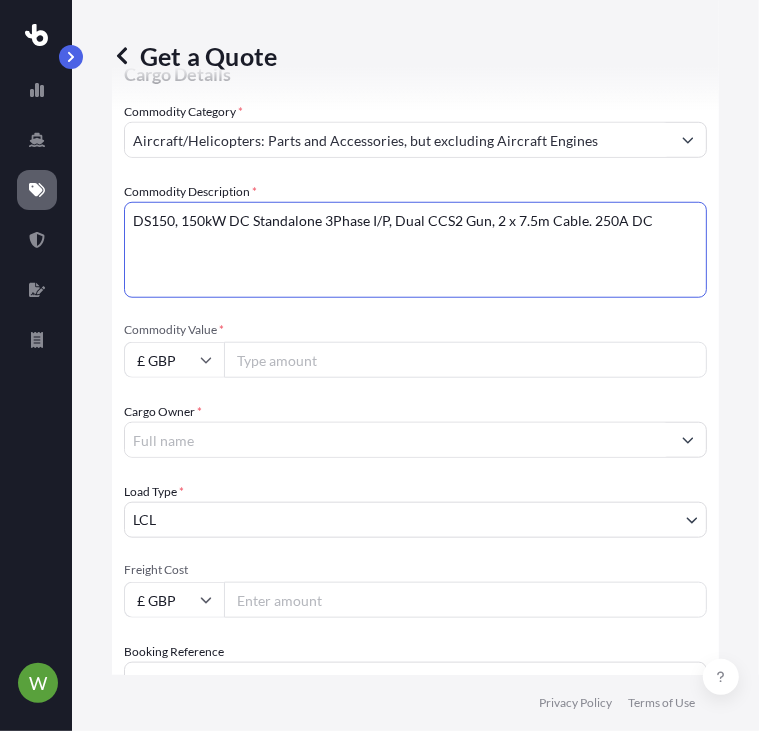 type on "DS150, 150kW DC Standalone 3Phase I/P, Dual CCS2 Gun, 2 x 7.5m Cable. 250A DC" 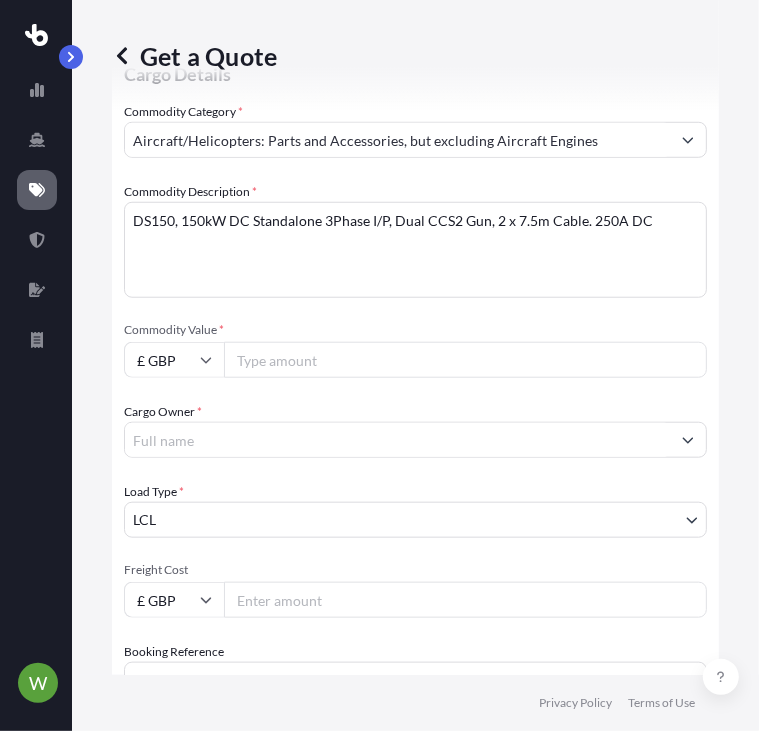 click 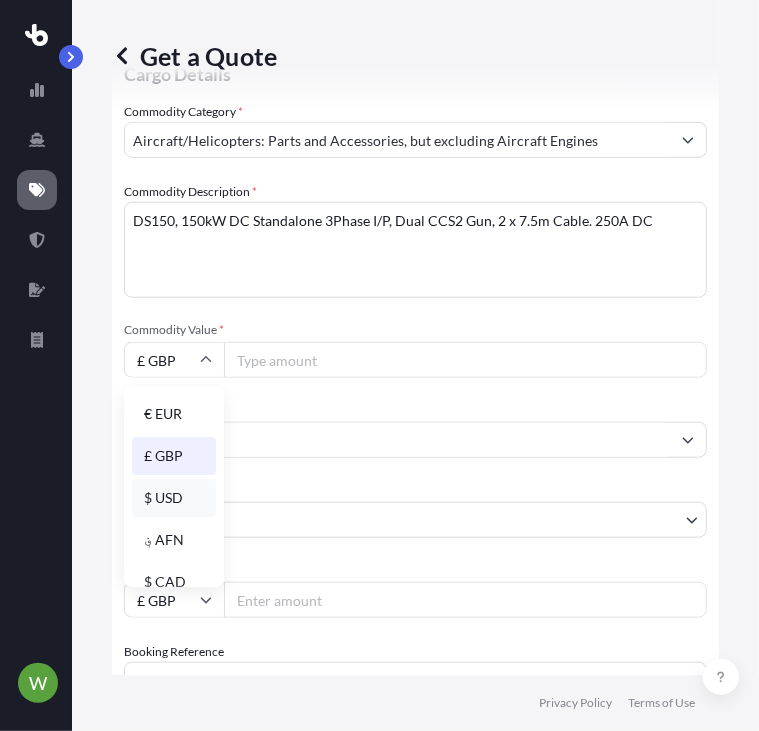 click on "$ USD" at bounding box center [174, 498] 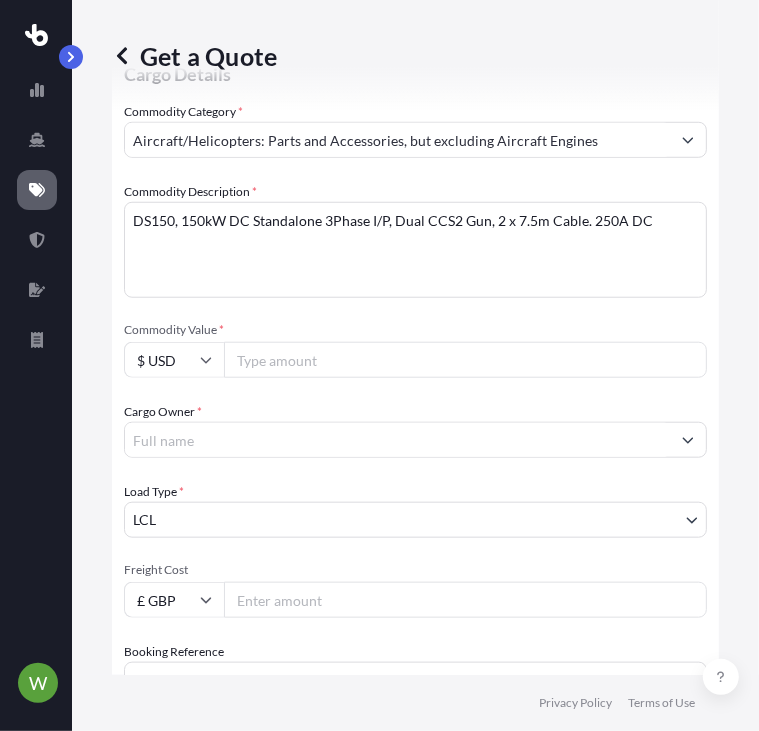 click on "Commodity Value   *" at bounding box center (465, 360) 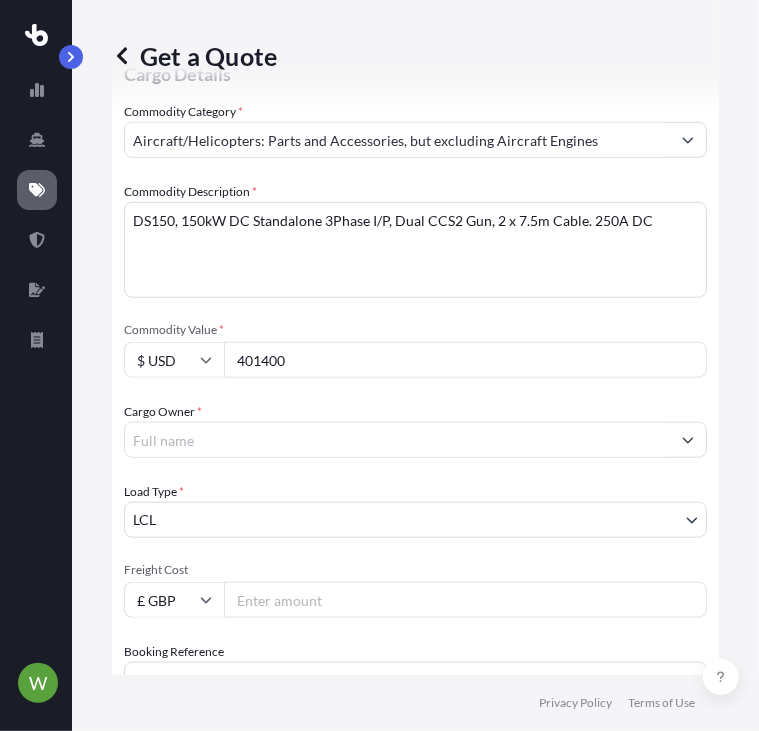 type on "401400" 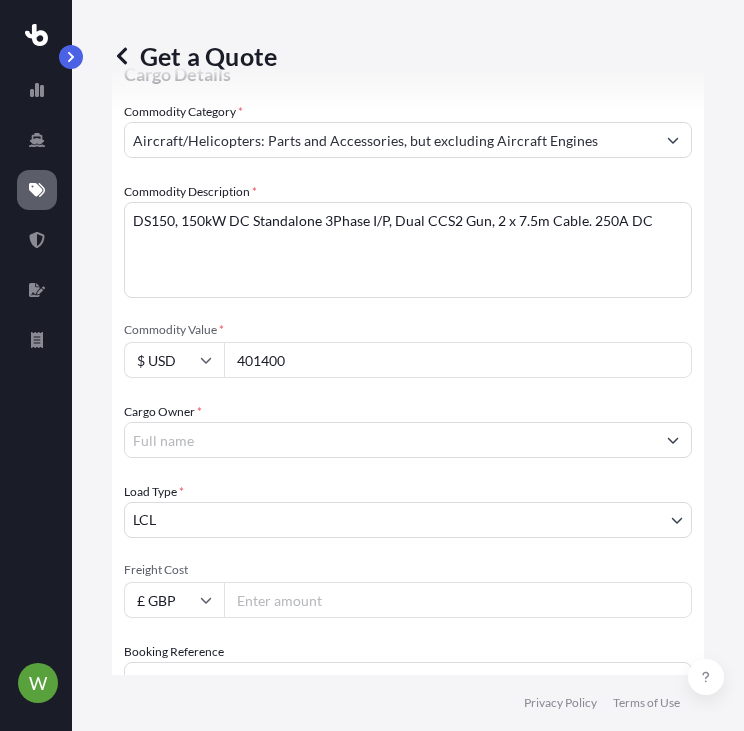 click on "Cargo Owner *" at bounding box center [390, 440] 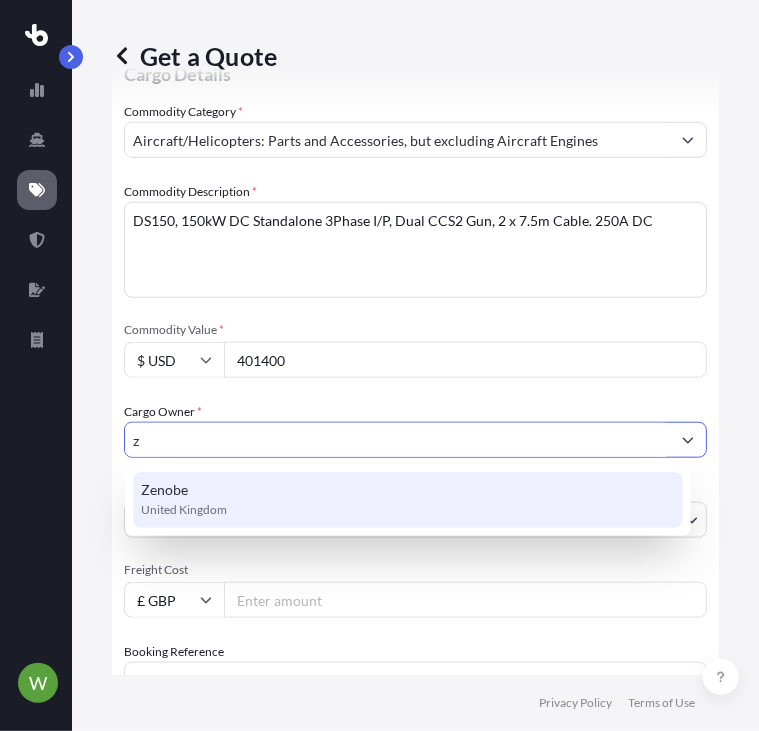 click on "United Kingdom" at bounding box center (184, 510) 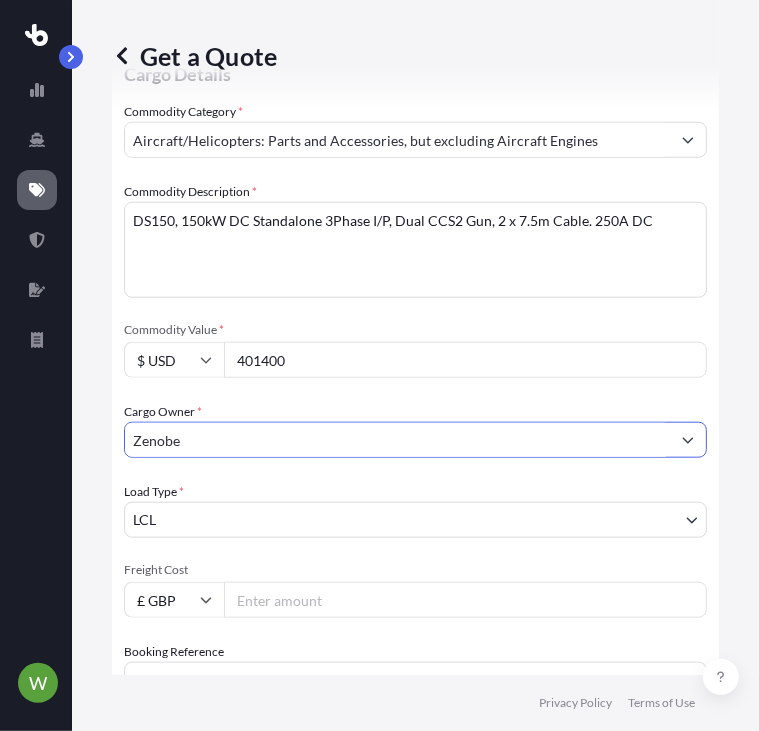 type on "Zenobe" 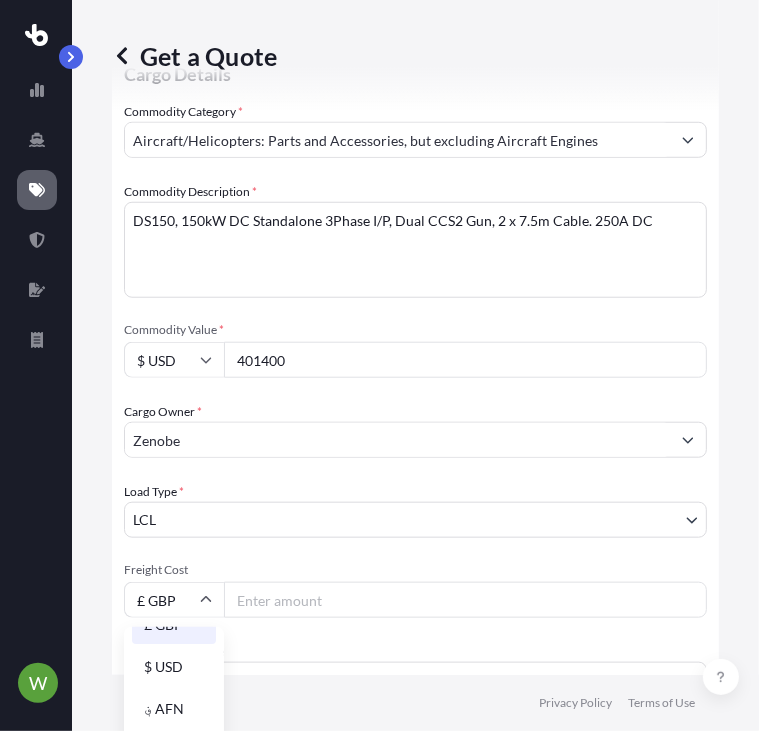 scroll, scrollTop: 100, scrollLeft: 0, axis: vertical 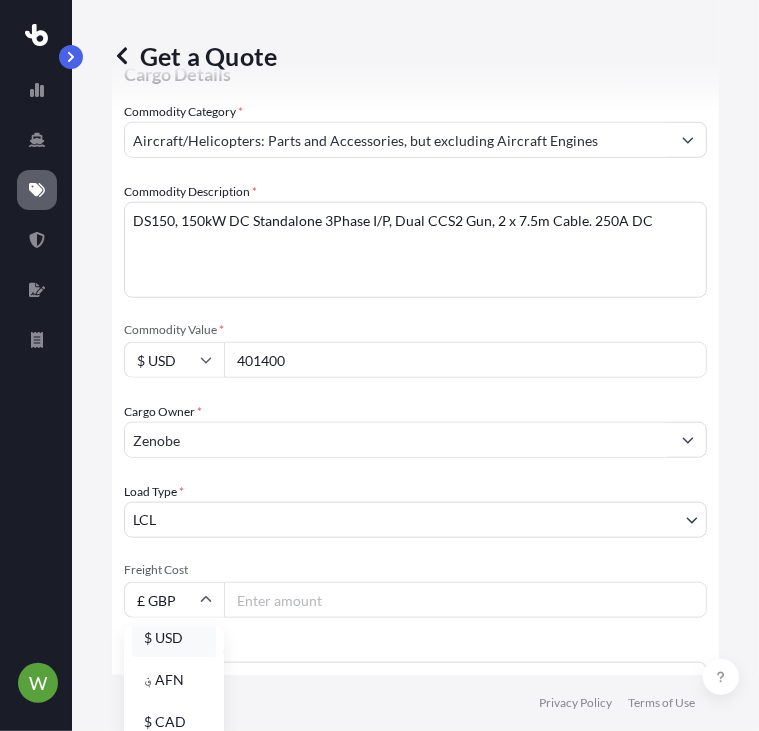 click on "$ USD" at bounding box center (174, 638) 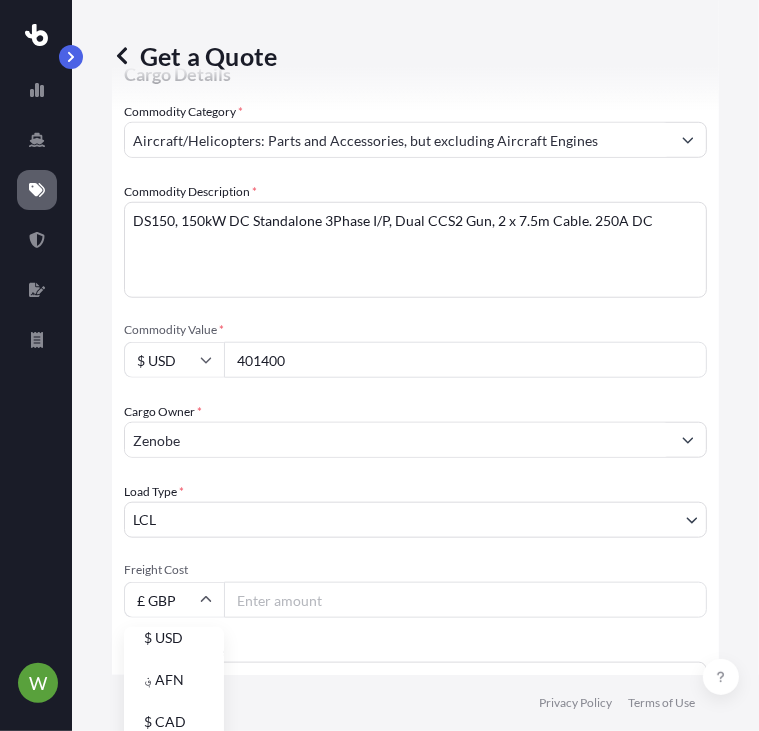 type on "$ USD" 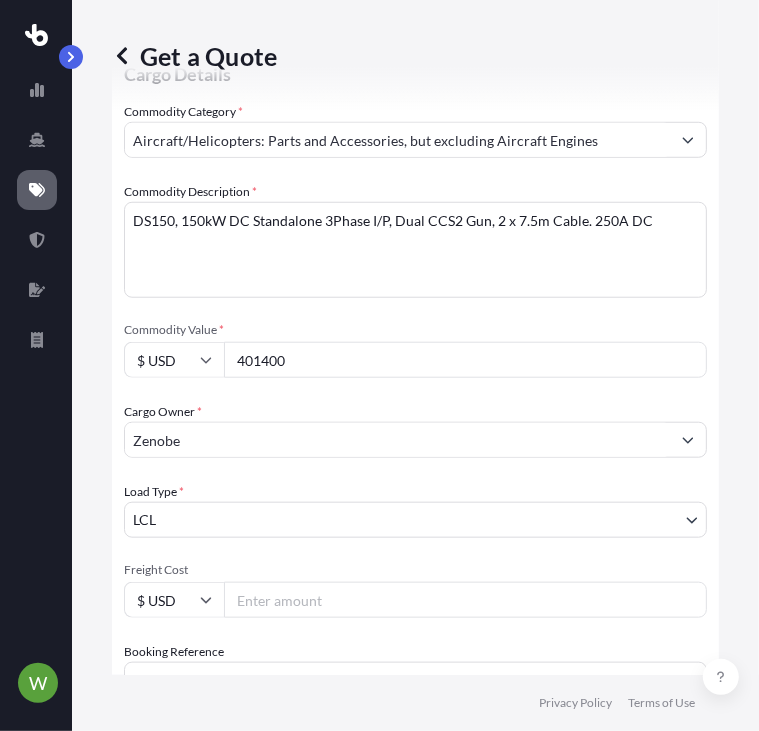 click on "Freight Cost" at bounding box center [465, 600] 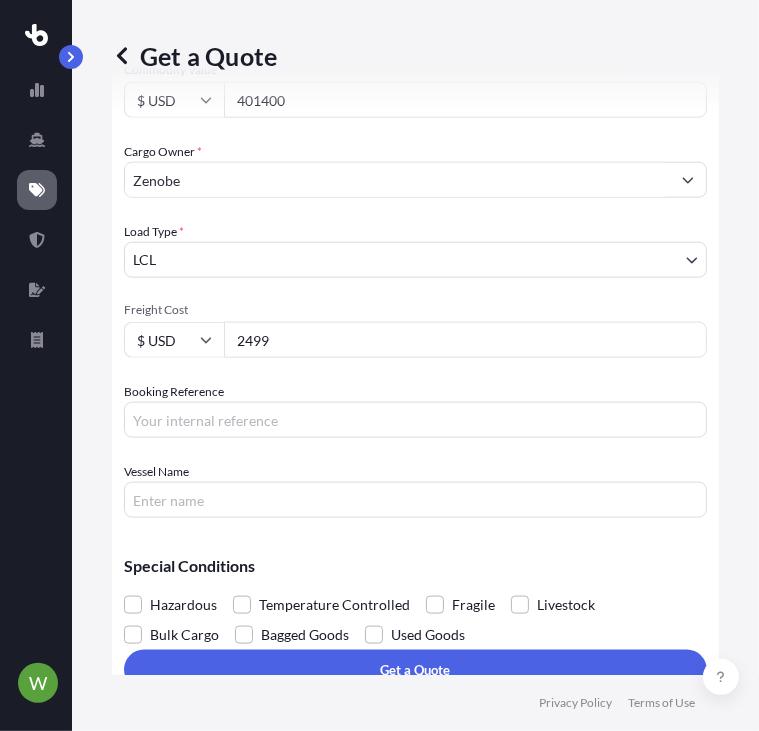 scroll, scrollTop: 1017, scrollLeft: 0, axis: vertical 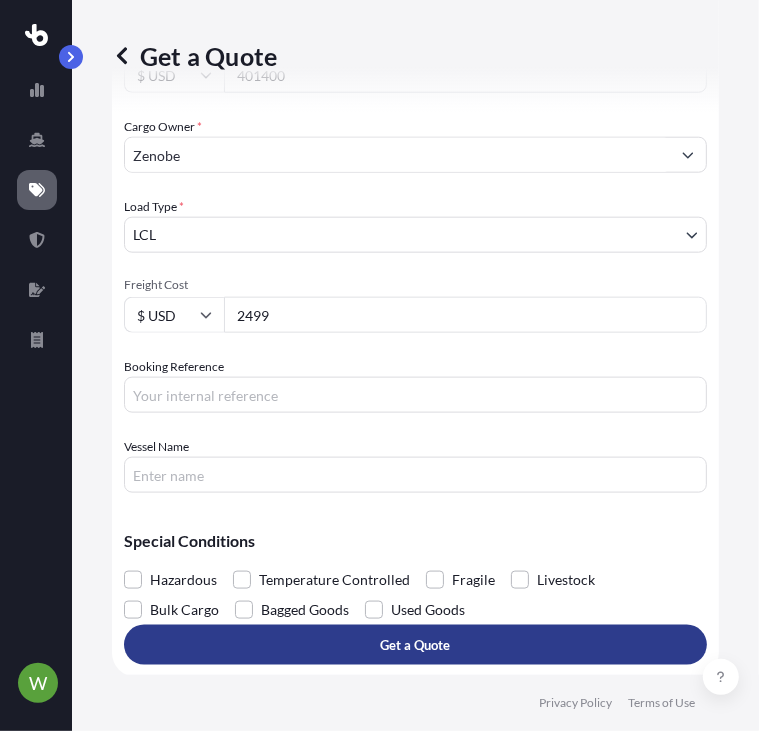 type on "2499" 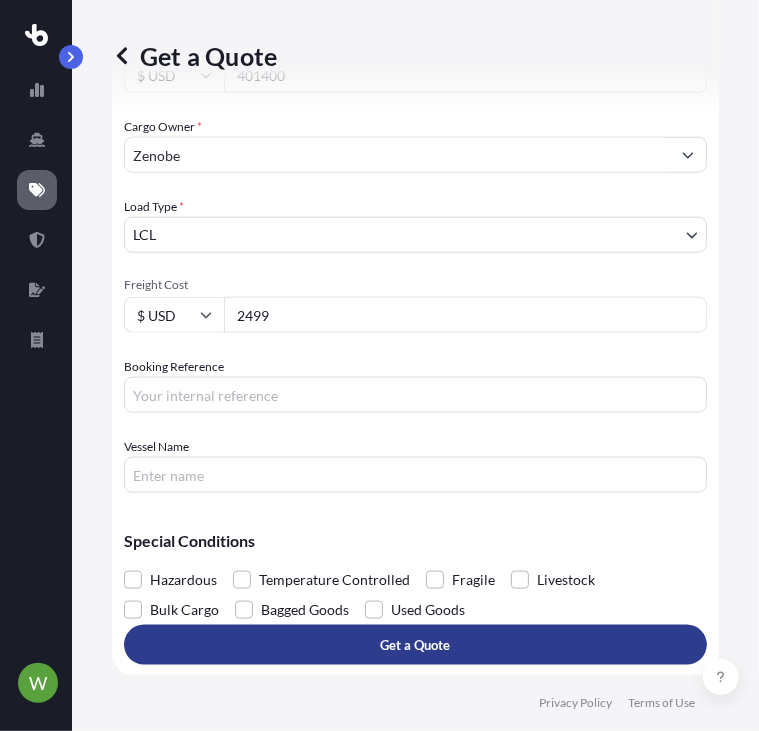 click on "Get a Quote" at bounding box center [416, 645] 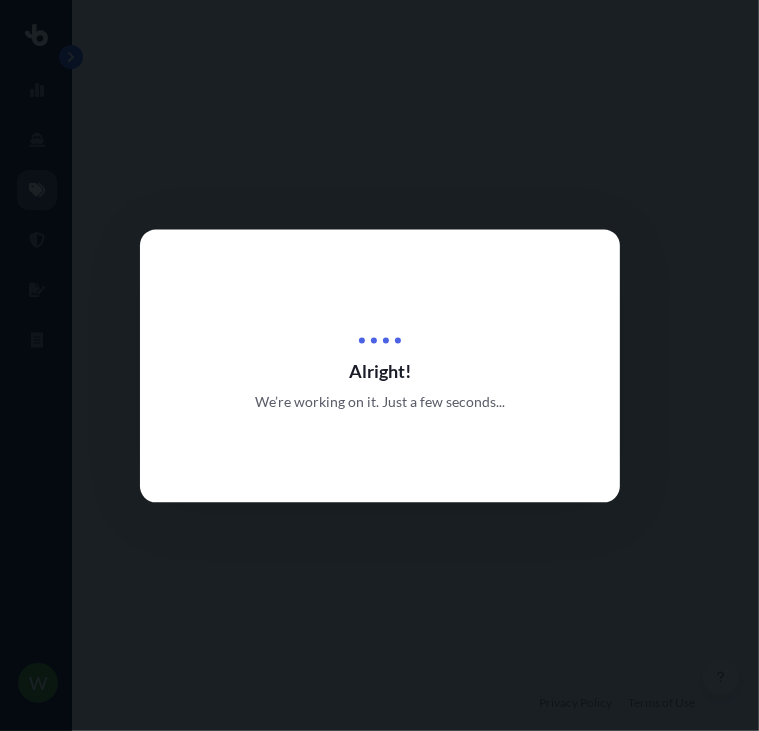 scroll, scrollTop: 0, scrollLeft: 0, axis: both 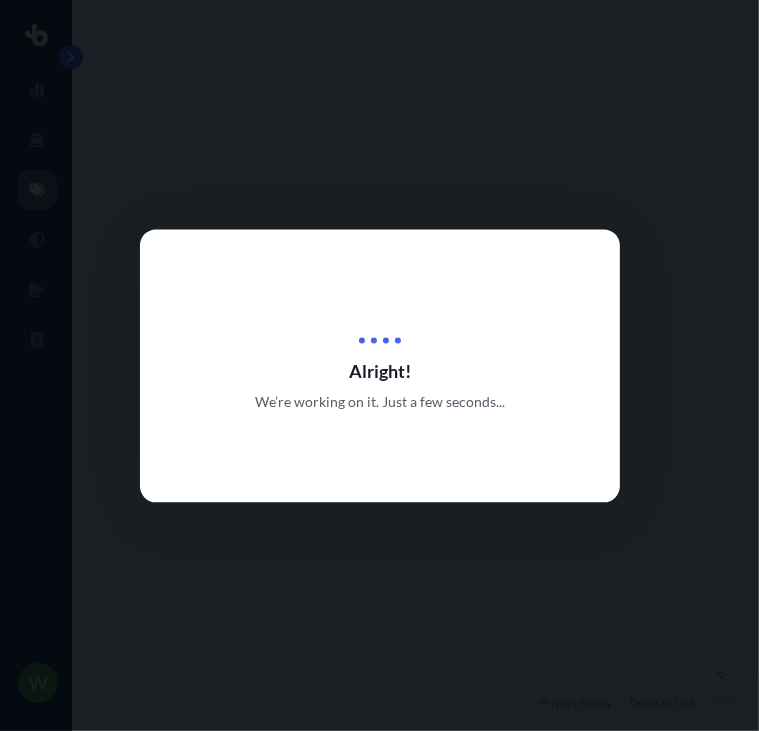 select on "Road" 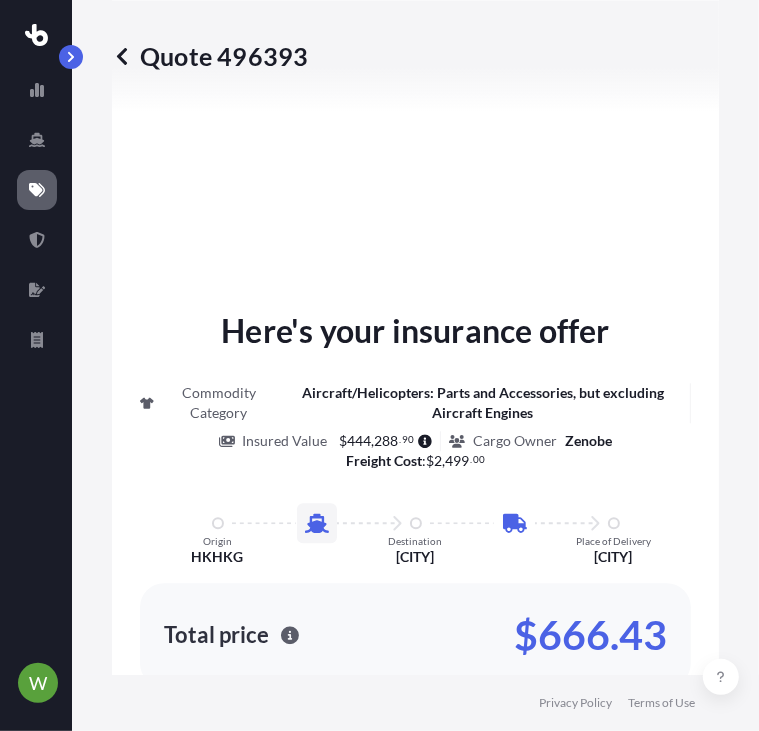 scroll, scrollTop: 2304, scrollLeft: 0, axis: vertical 